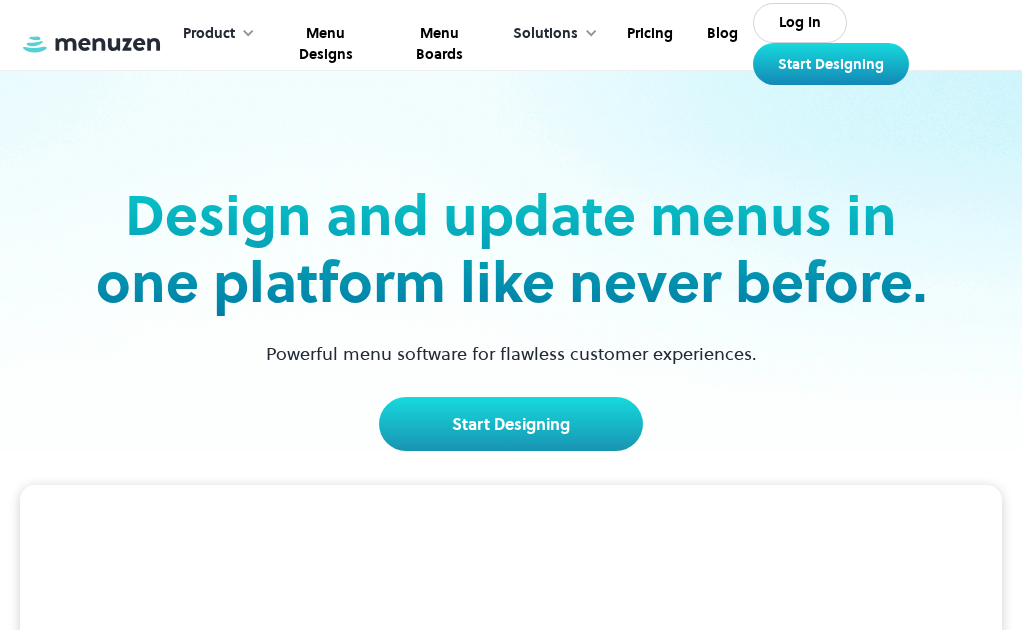 scroll, scrollTop: 0, scrollLeft: 0, axis: both 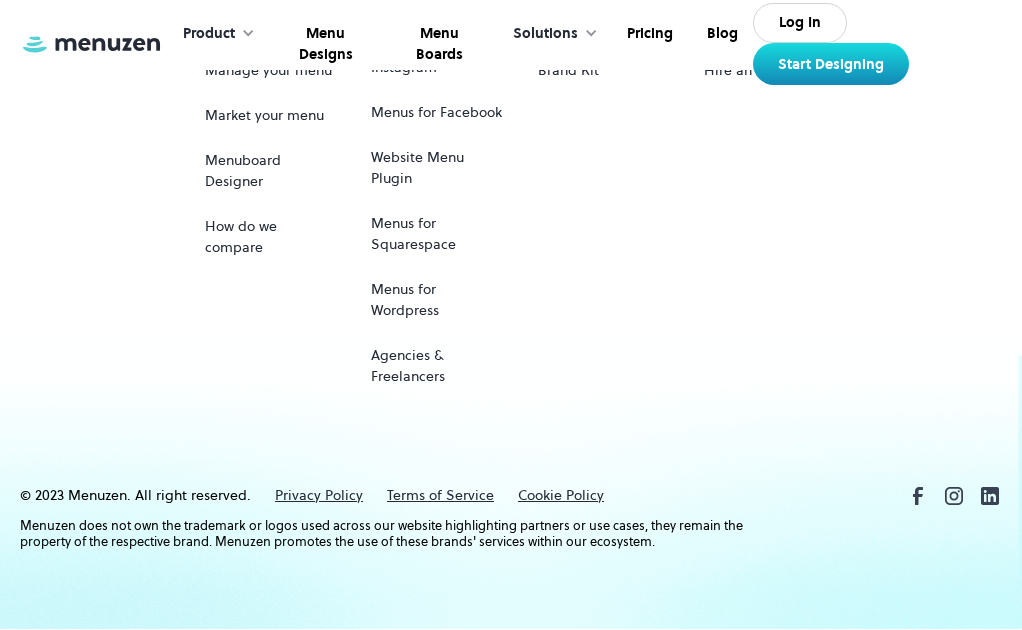 click on "Why Menuzen?" at bounding box center (254, -20) 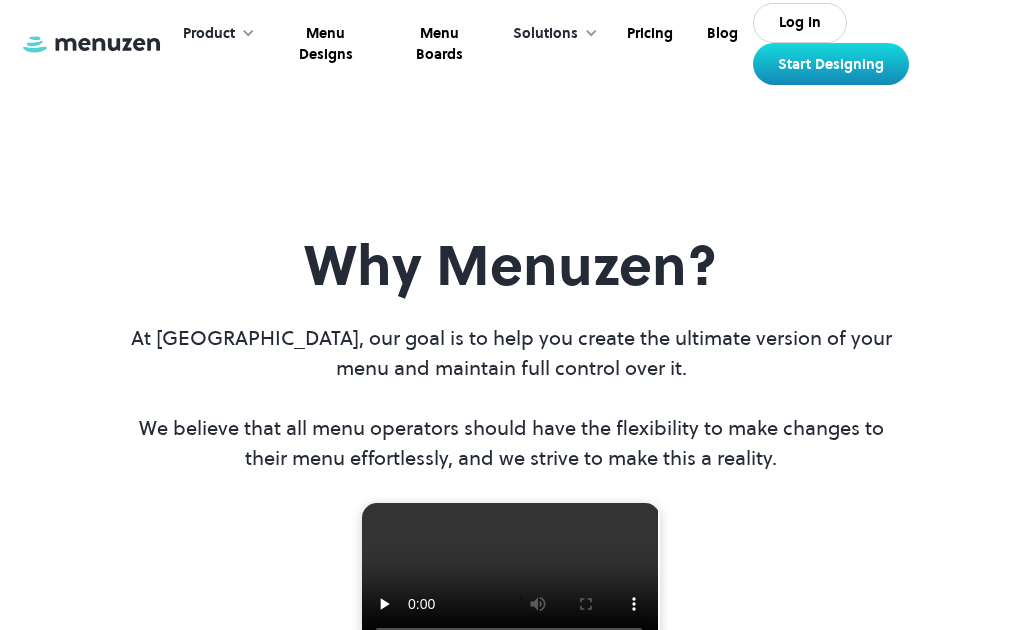 scroll, scrollTop: 0, scrollLeft: 0, axis: both 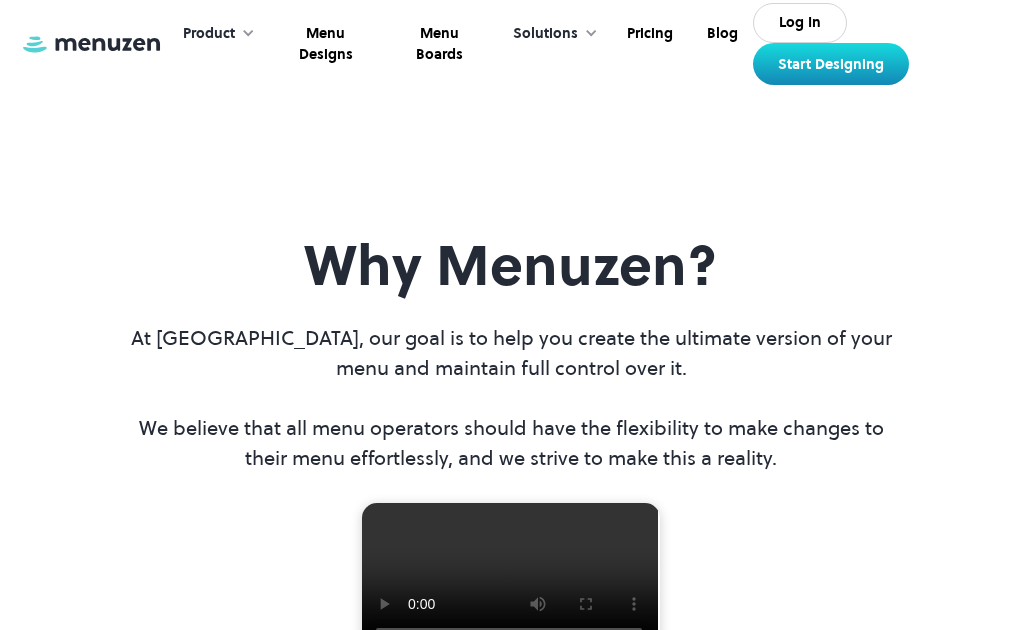 click at bounding box center [591, 33] 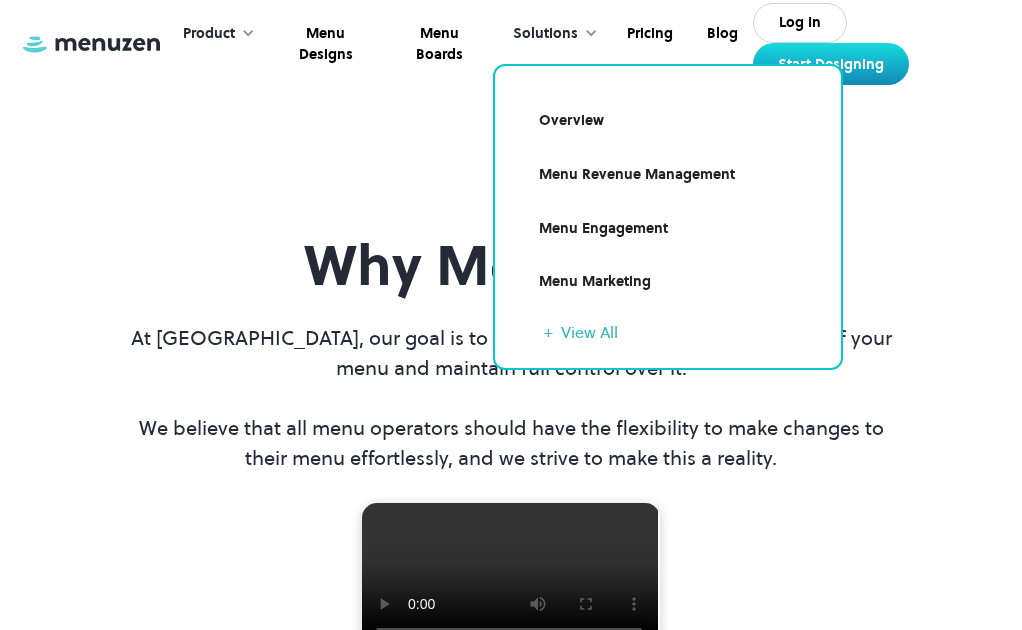 click on "Overview" at bounding box center [668, 121] 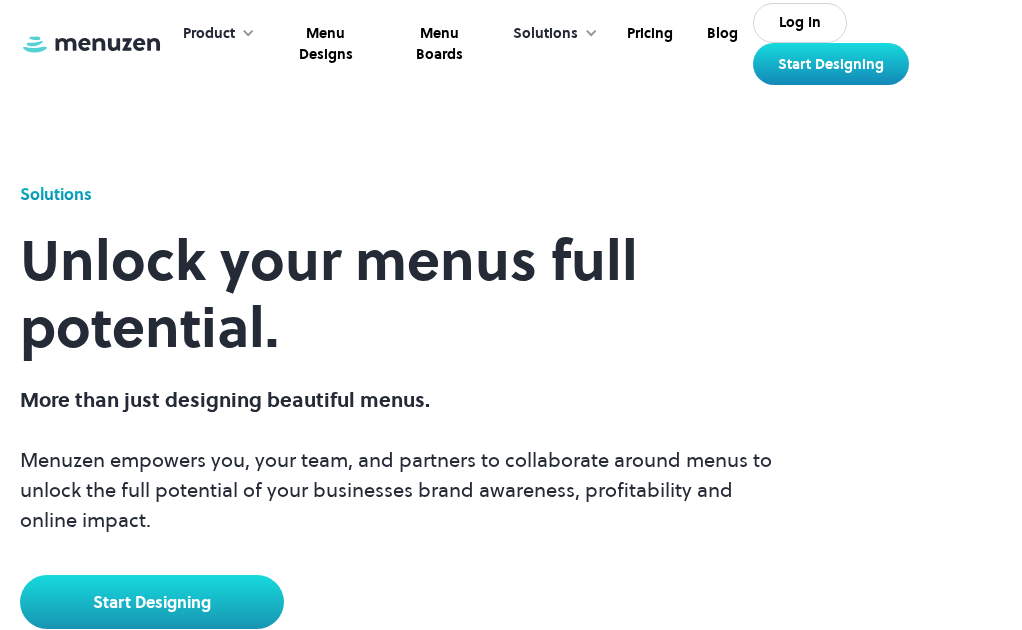 scroll, scrollTop: 0, scrollLeft: 0, axis: both 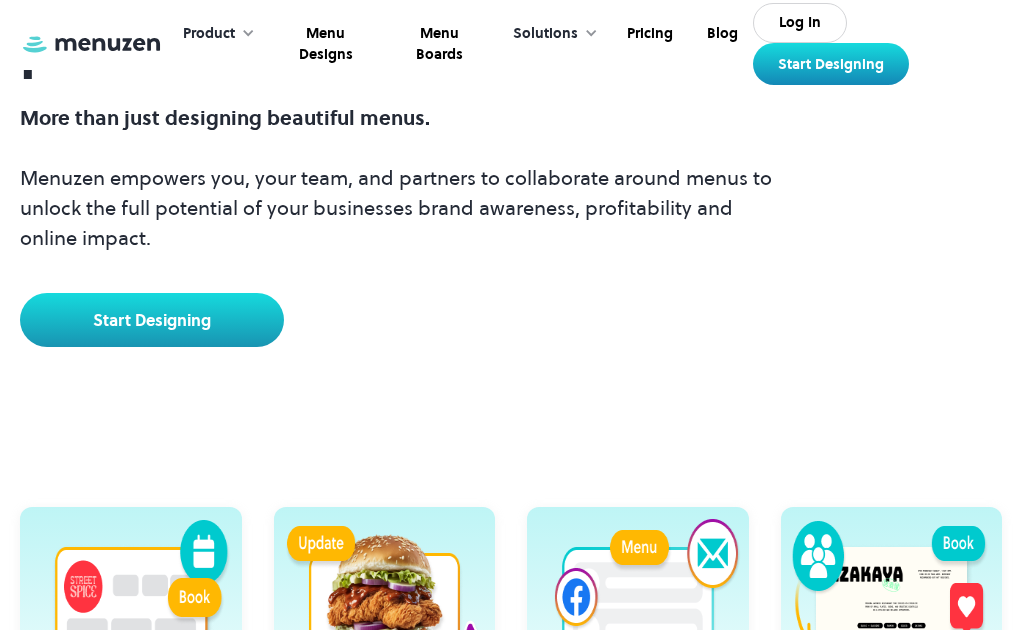 click on "Solutions" at bounding box center [550, 34] 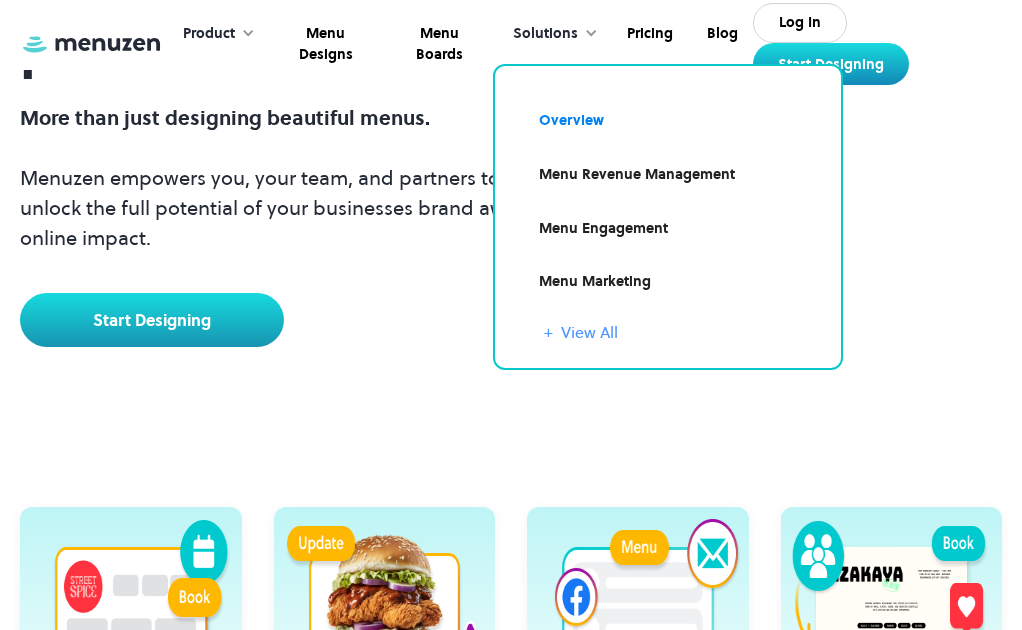 click on "+  View All" at bounding box center [680, 332] 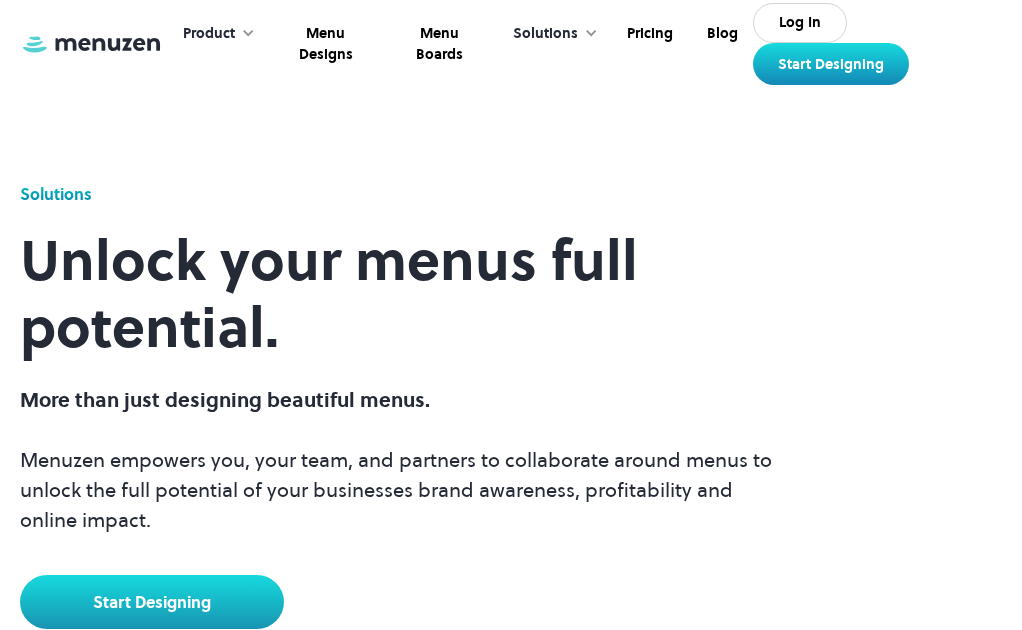 scroll, scrollTop: 0, scrollLeft: 0, axis: both 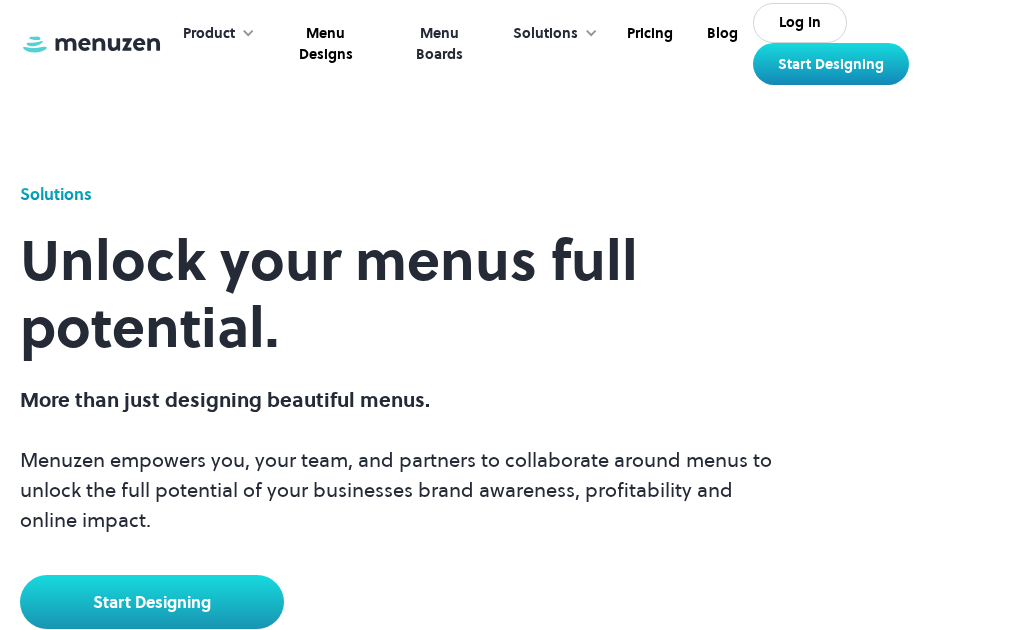click on "Menu Boards" at bounding box center (437, 44) 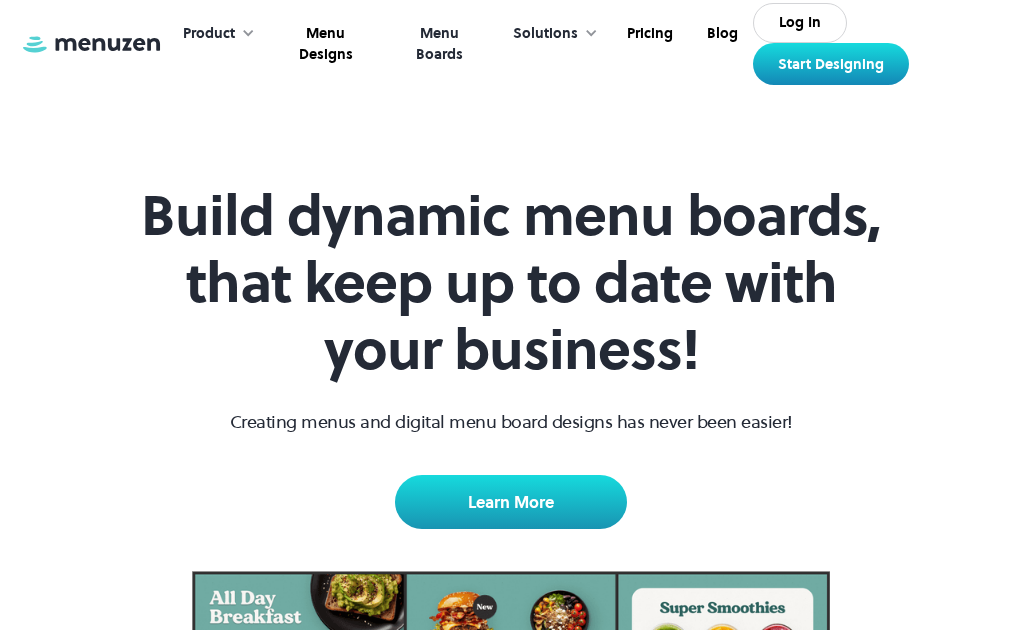 scroll, scrollTop: 0, scrollLeft: 0, axis: both 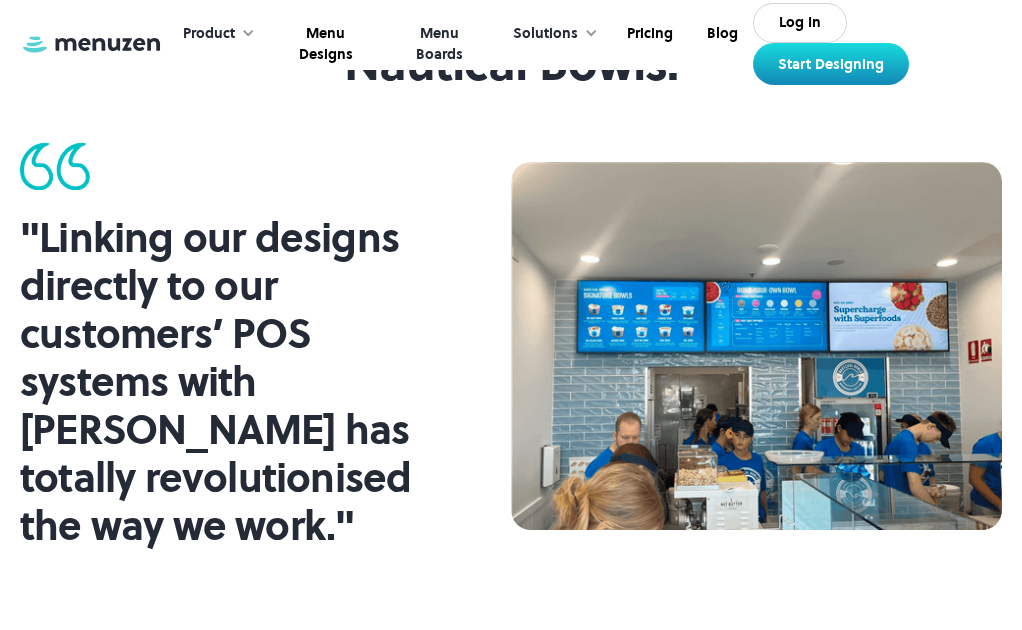 click on "Solutions" at bounding box center [550, 34] 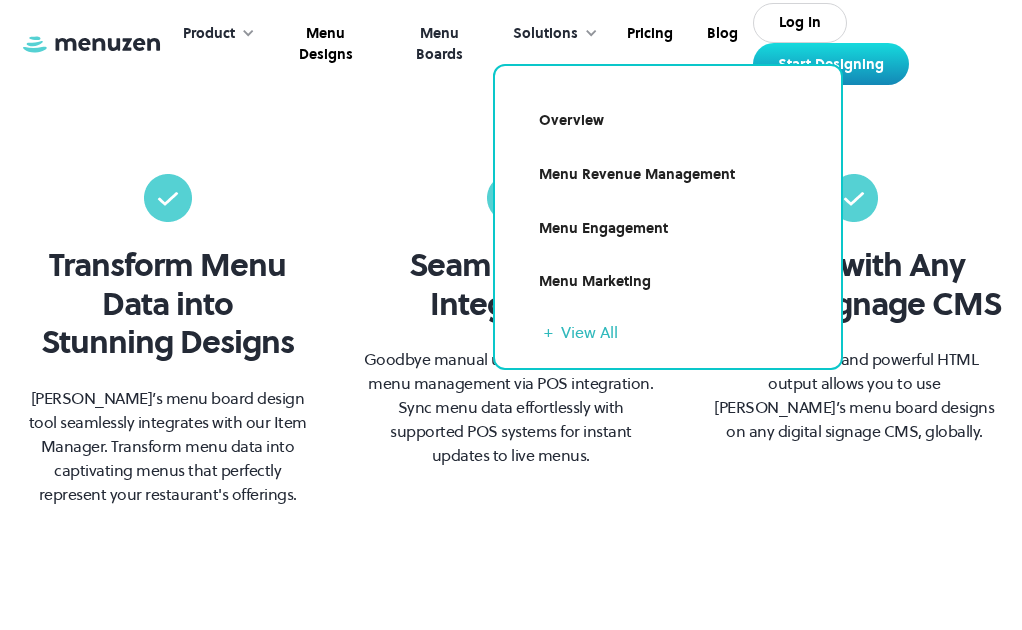 scroll, scrollTop: 885, scrollLeft: 0, axis: vertical 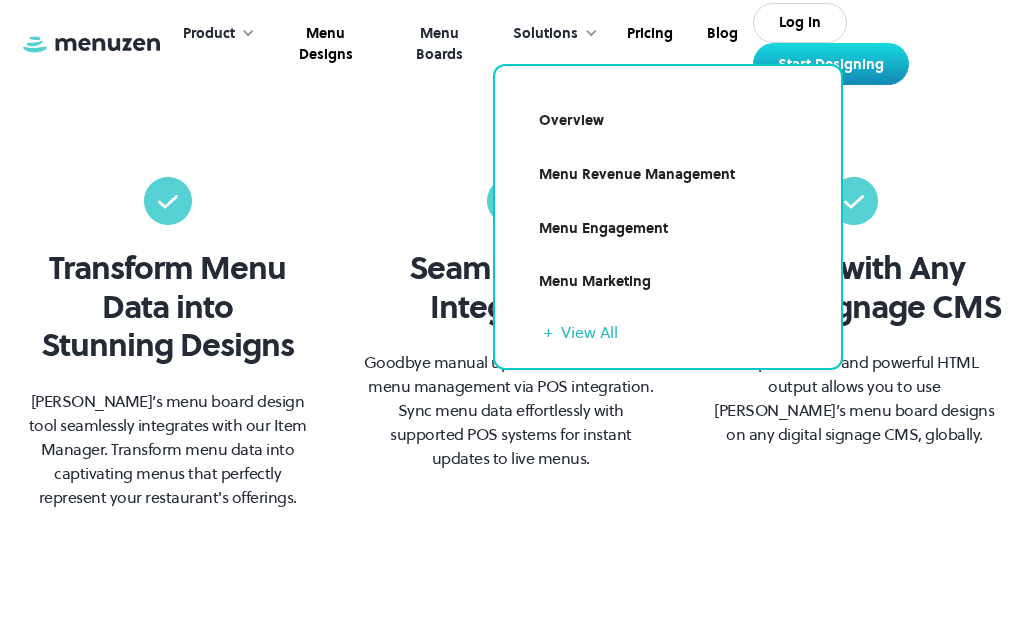 click on "Overview" at bounding box center [668, 121] 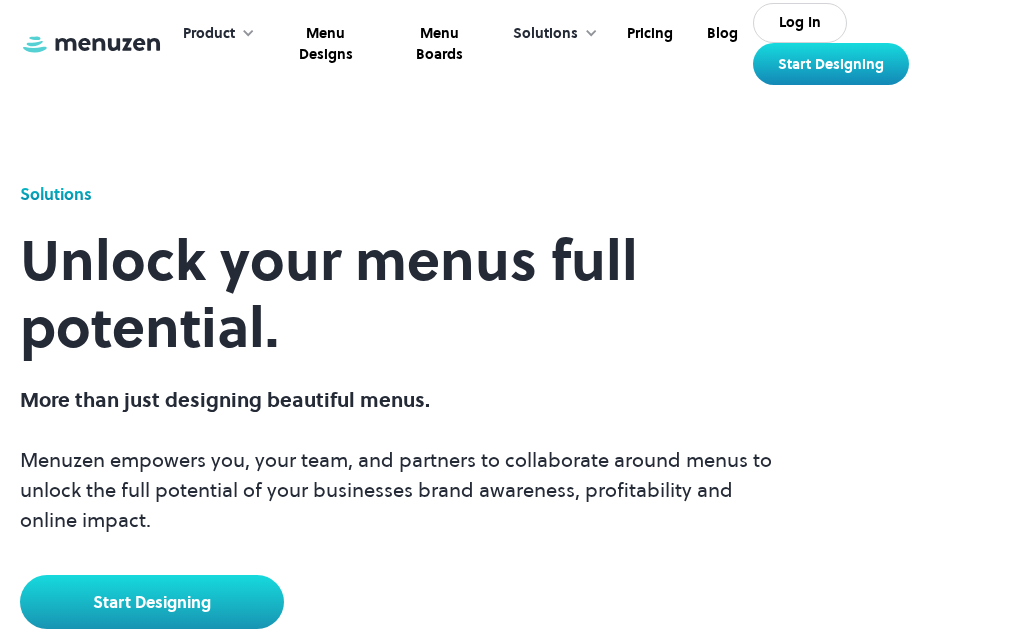 scroll, scrollTop: 0, scrollLeft: 0, axis: both 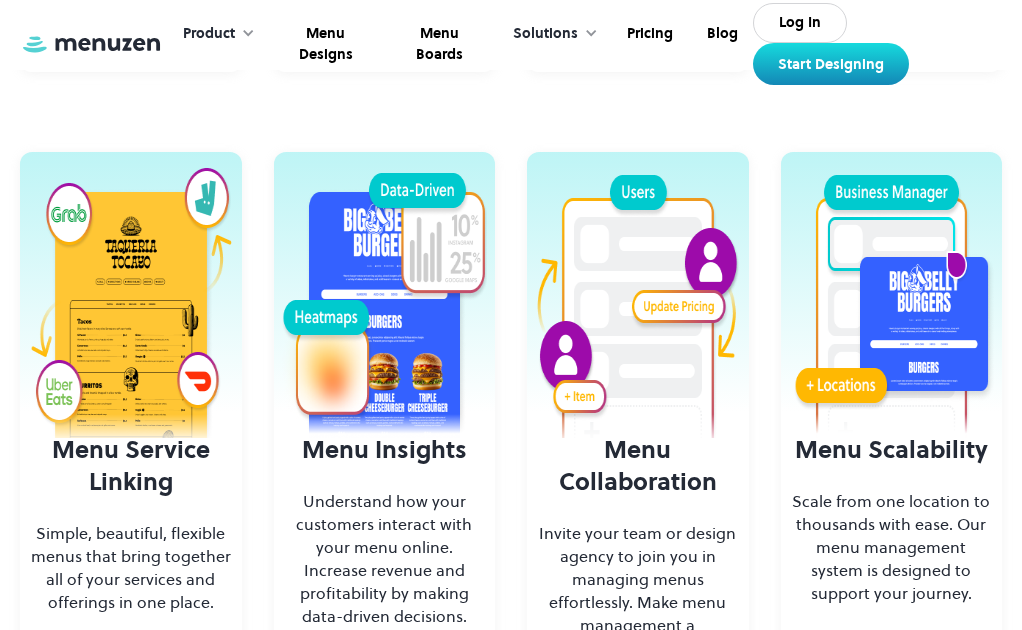 click at bounding box center (591, 33) 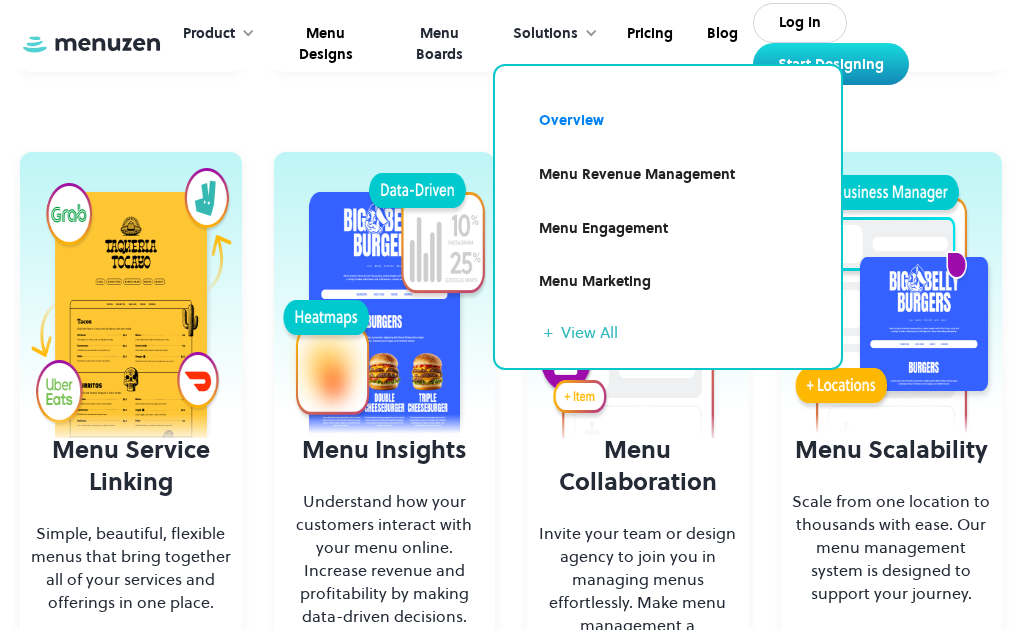 click on "Menu Boards" at bounding box center [437, 44] 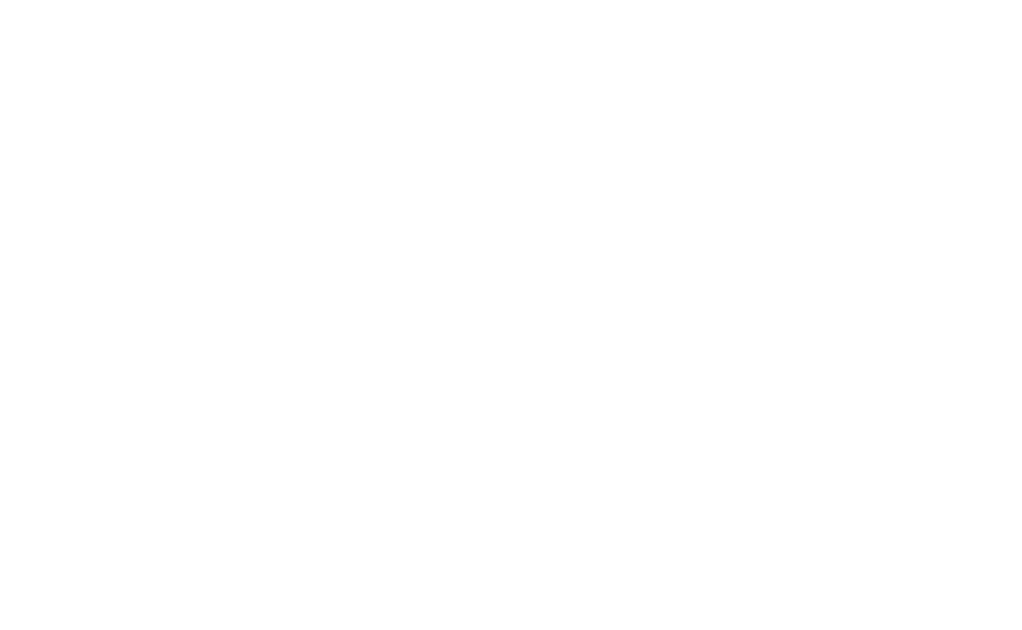 scroll, scrollTop: 0, scrollLeft: 0, axis: both 